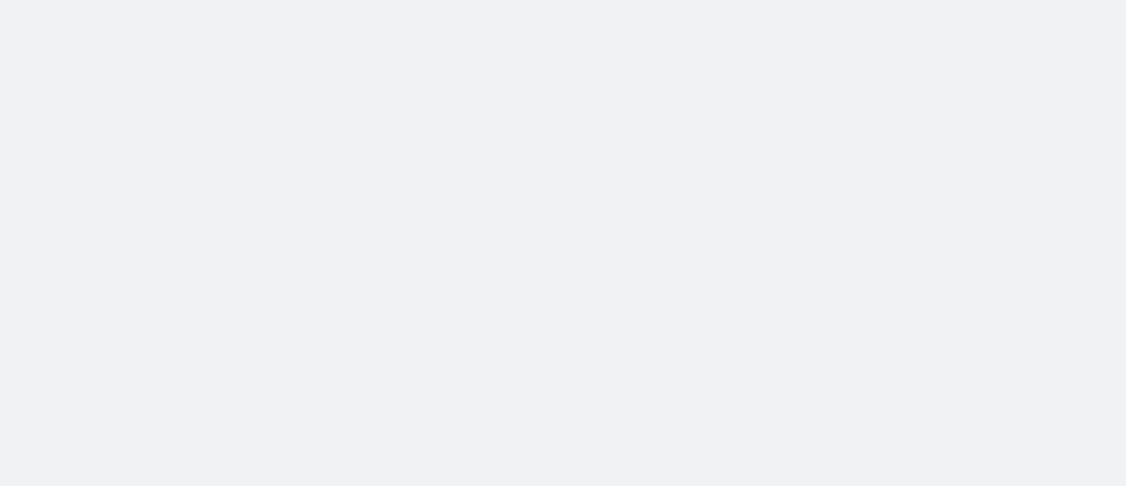 scroll, scrollTop: 0, scrollLeft: 0, axis: both 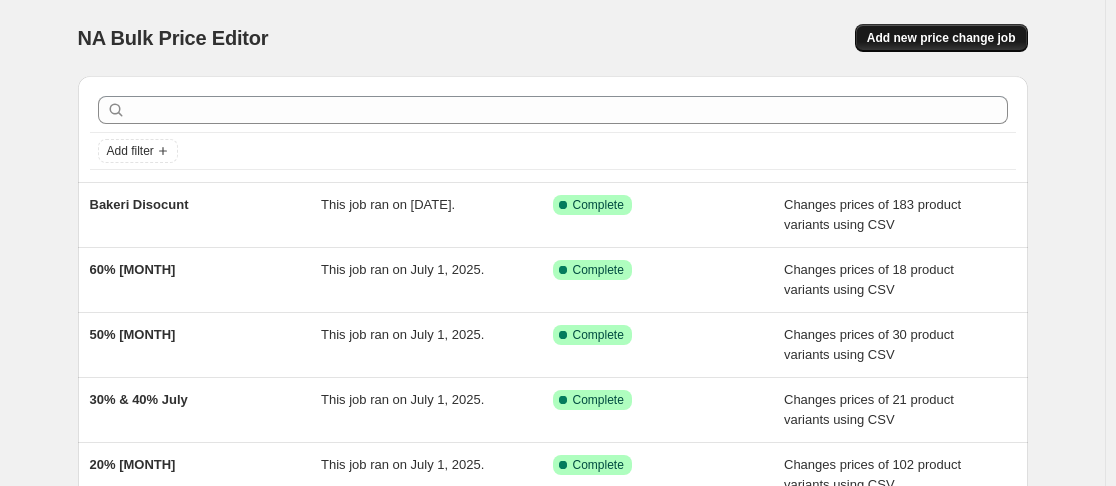 click on "Add new price change job" at bounding box center (941, 38) 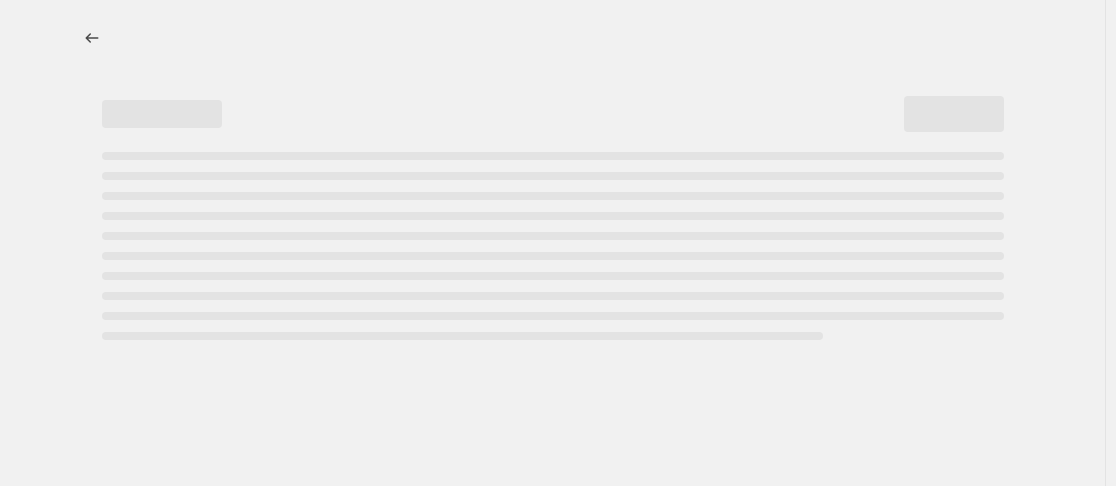 select on "percentage" 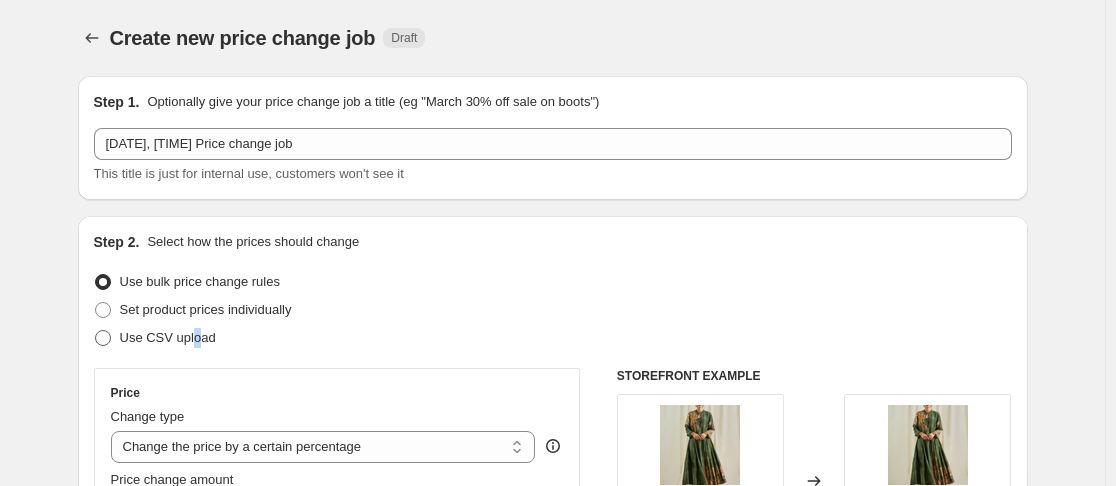 click on "Use CSV upload" at bounding box center [168, 338] 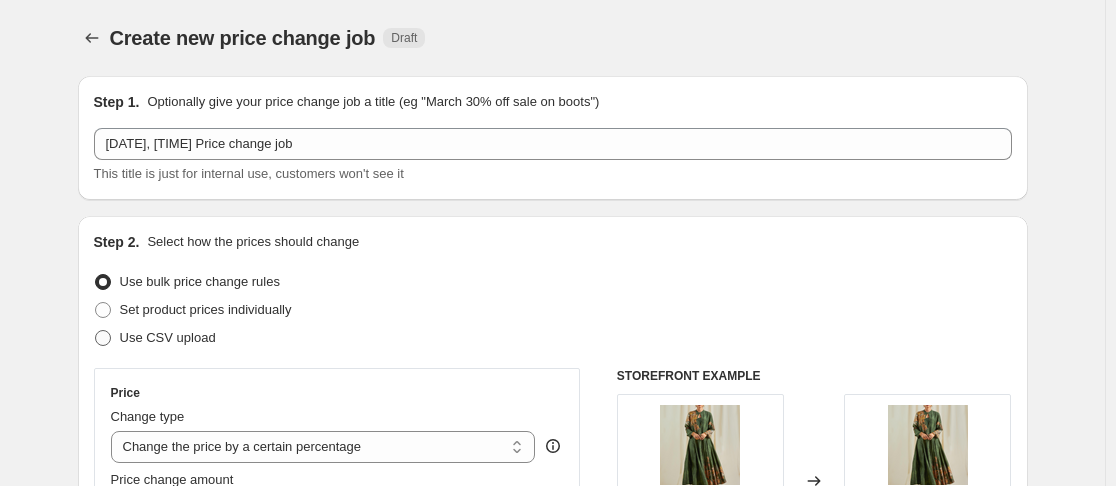 click on "Use CSV upload" at bounding box center (168, 337) 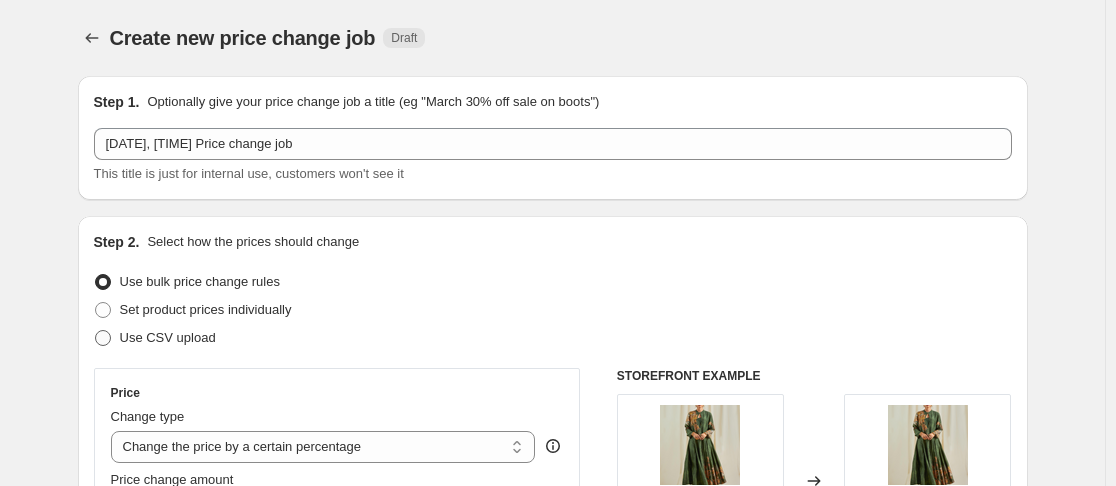 radio on "true" 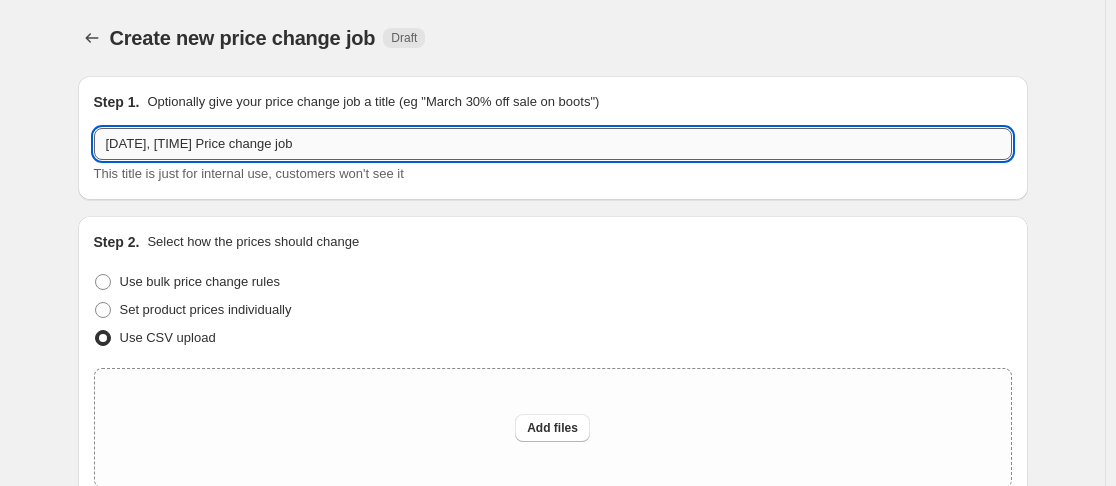 drag, startPoint x: 262, startPoint y: 151, endPoint x: 286, endPoint y: 130, distance: 31.890438 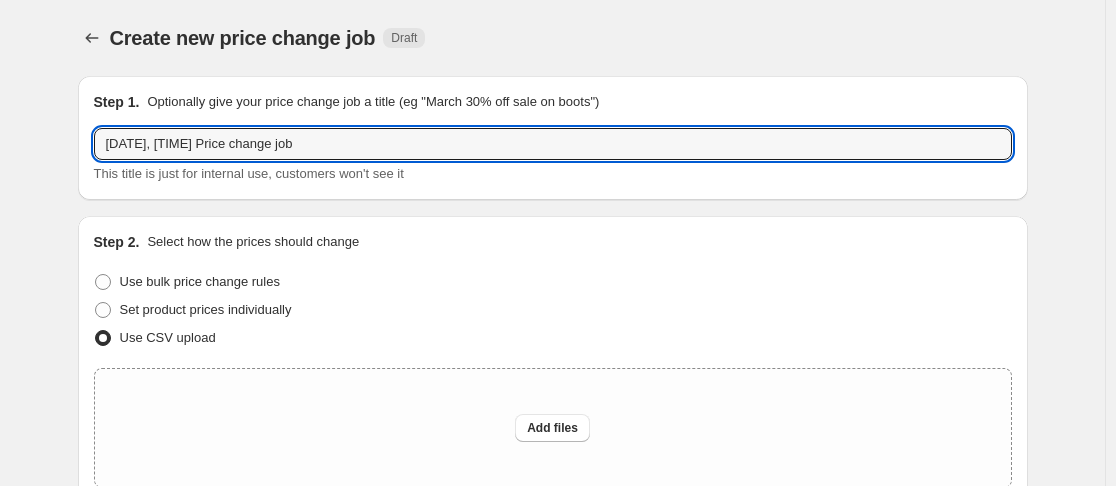 drag, startPoint x: 353, startPoint y: 151, endPoint x: 82, endPoint y: 114, distance: 273.51416 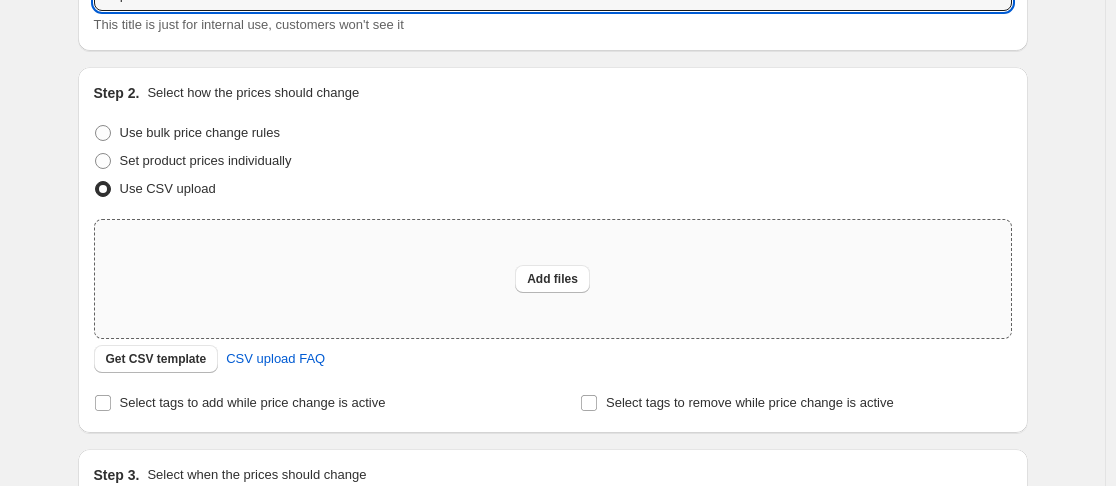 scroll, scrollTop: 151, scrollLeft: 0, axis: vertical 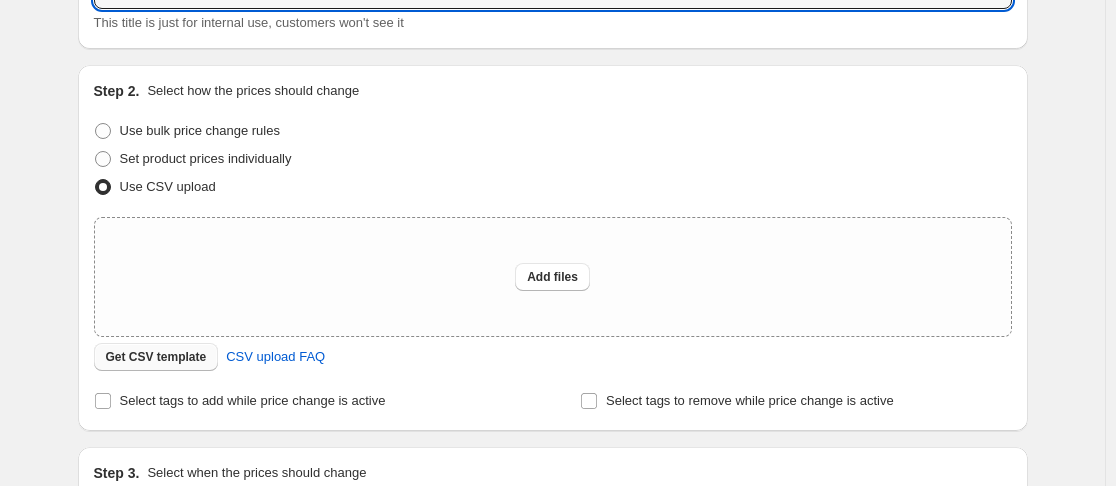 type on "Liquidation" 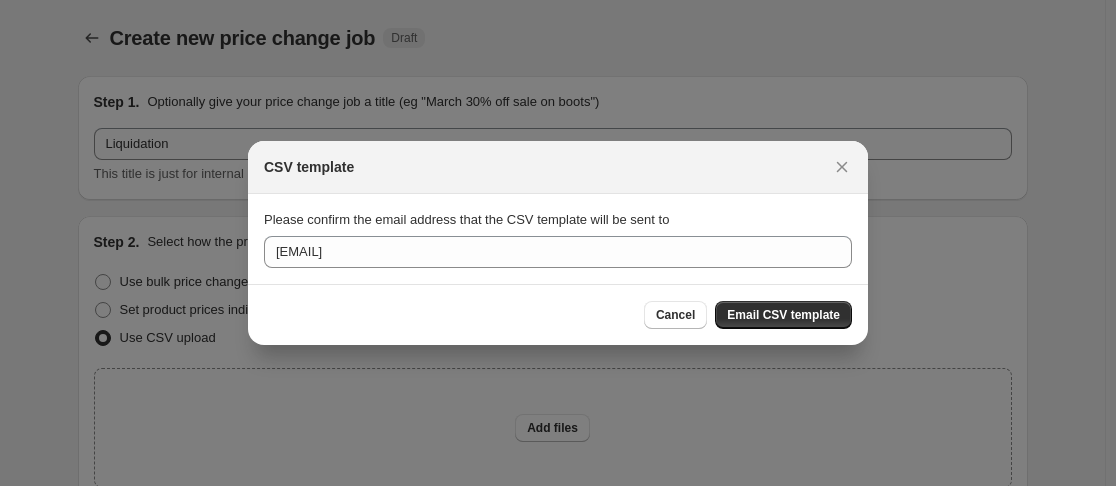 scroll, scrollTop: 0, scrollLeft: 0, axis: both 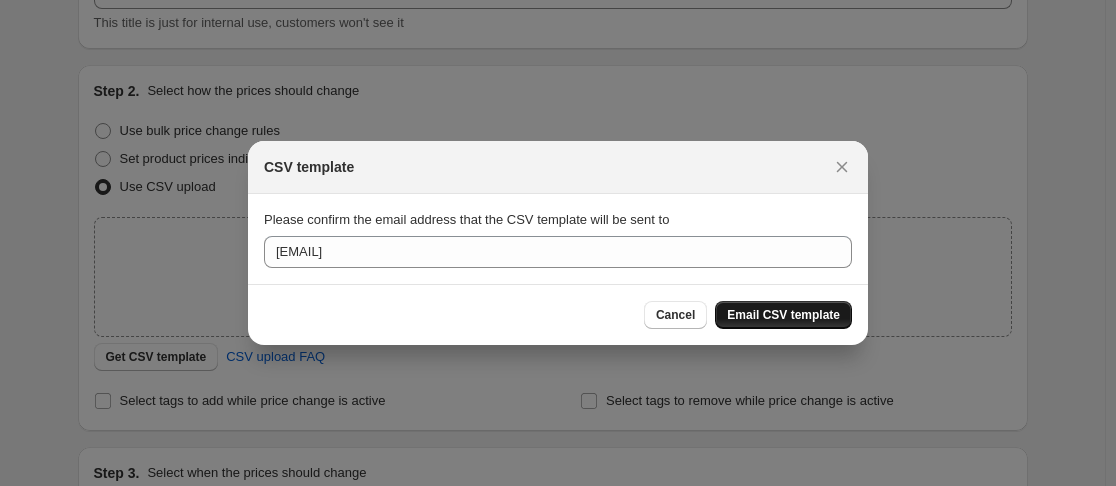 click on "Email CSV template" at bounding box center [783, 315] 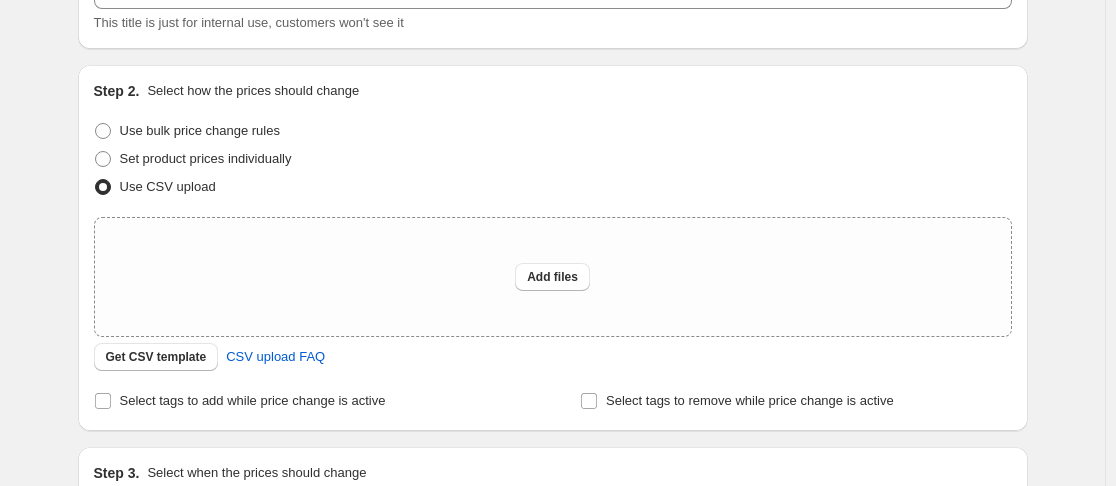 scroll, scrollTop: 251, scrollLeft: 0, axis: vertical 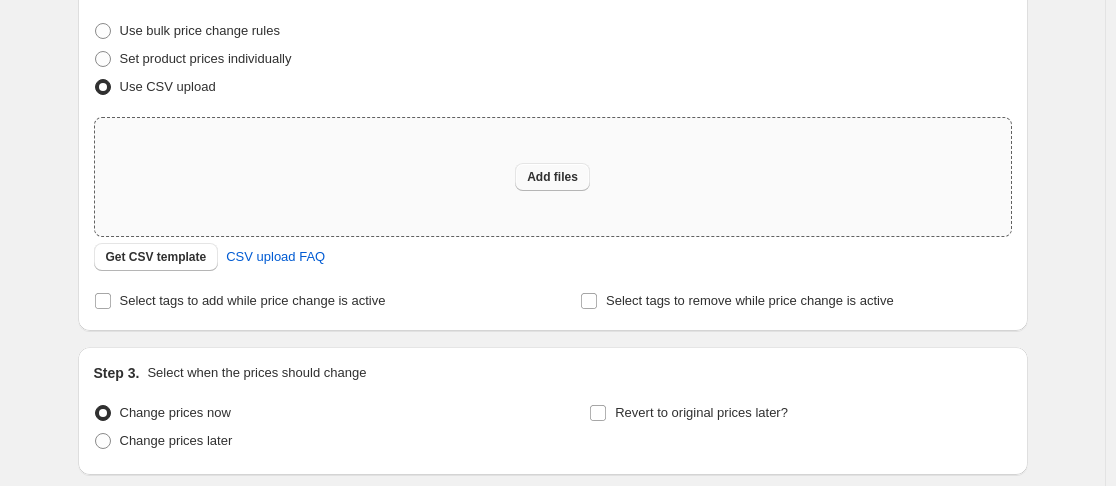 click on "Add files" at bounding box center (552, 177) 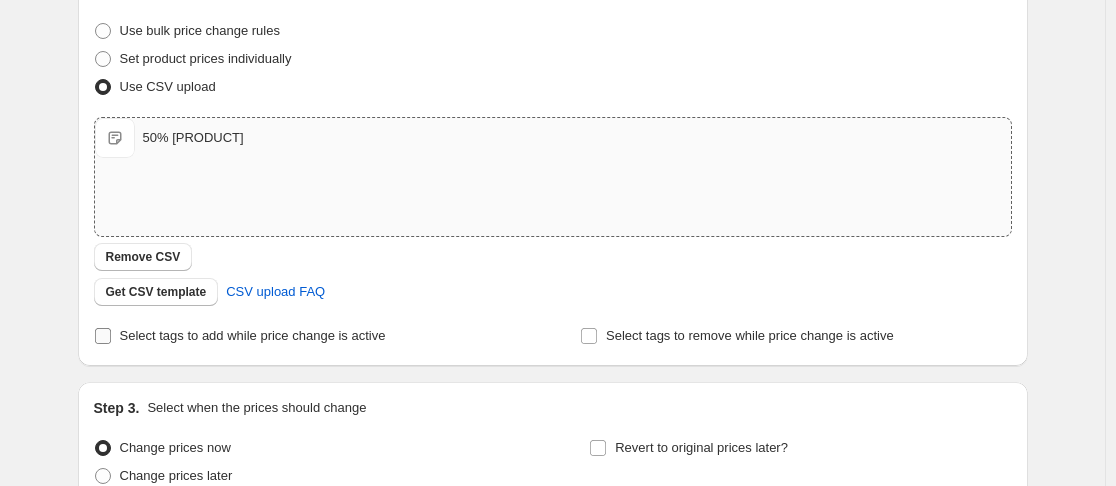 click at bounding box center (103, 336) 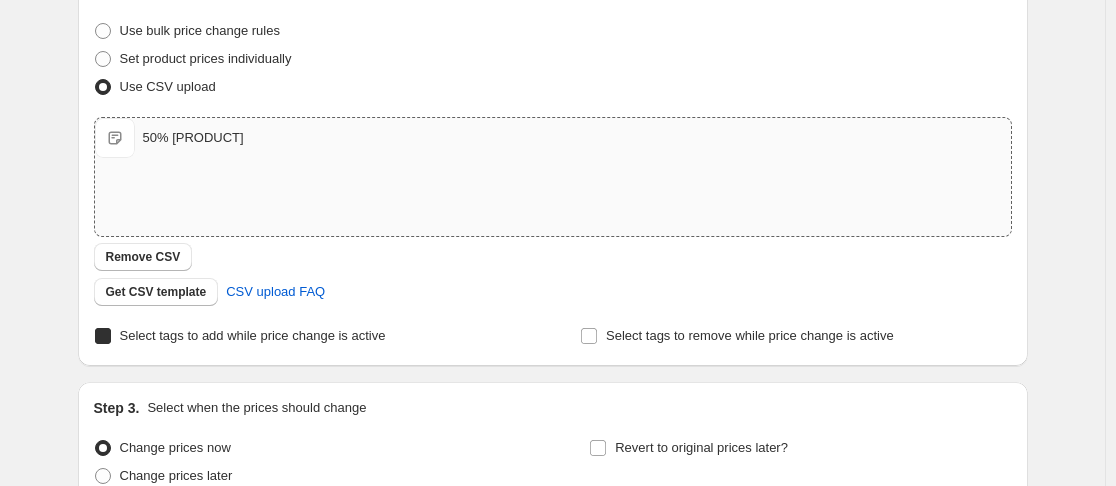 checkbox on "true" 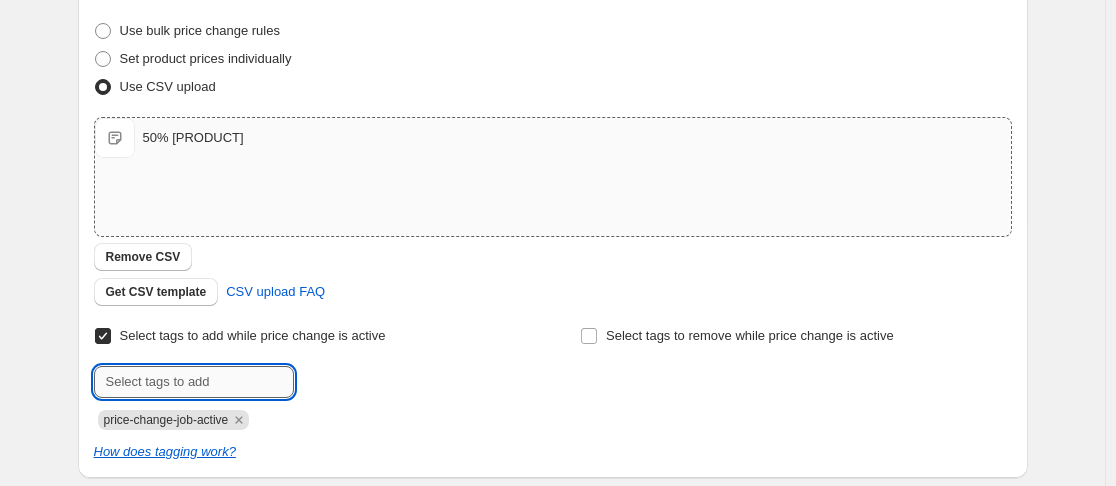 click at bounding box center (194, 382) 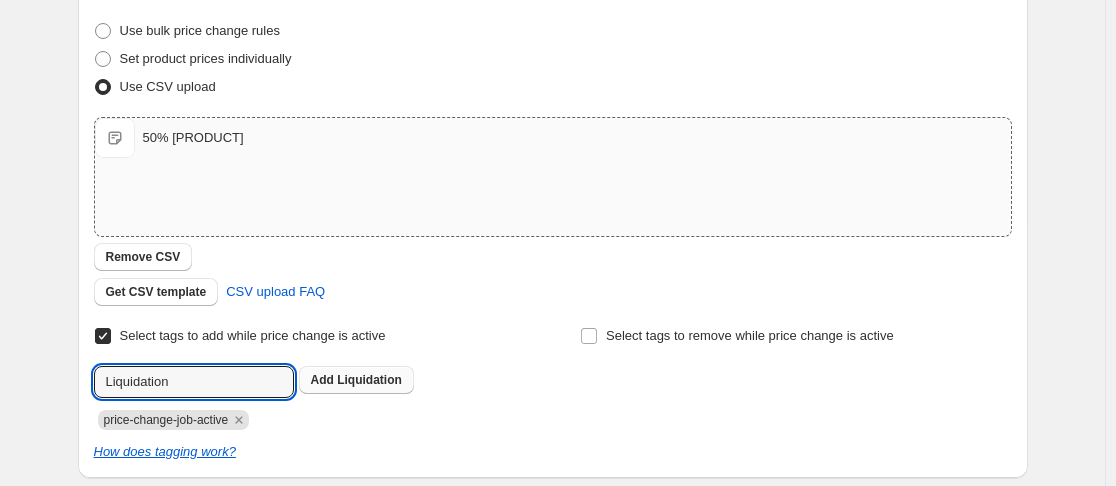 type on "Liquidation" 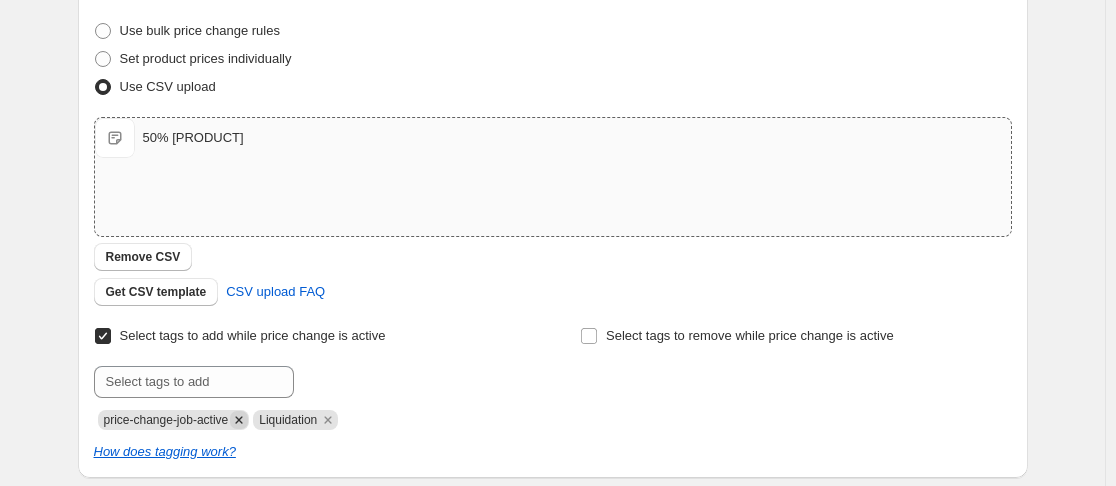 click 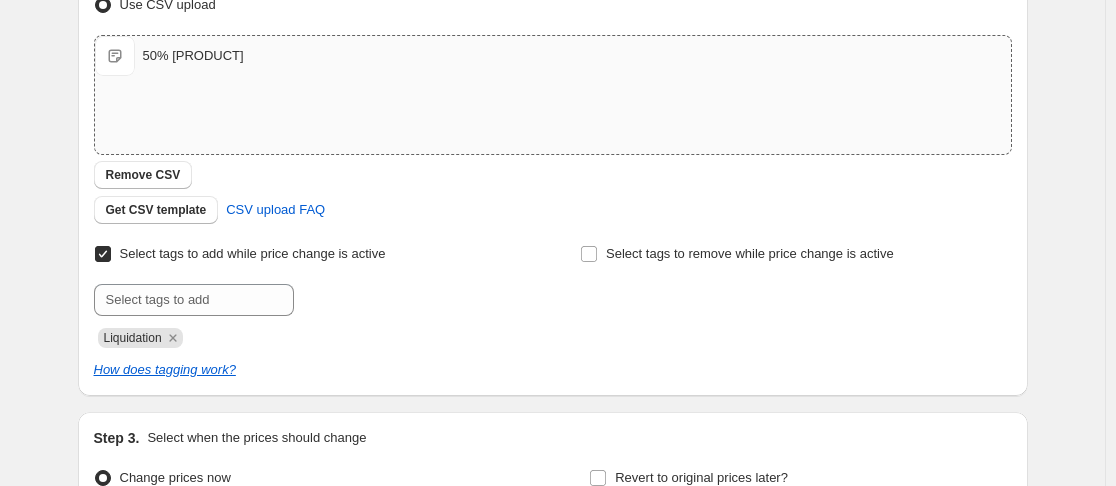 scroll, scrollTop: 451, scrollLeft: 0, axis: vertical 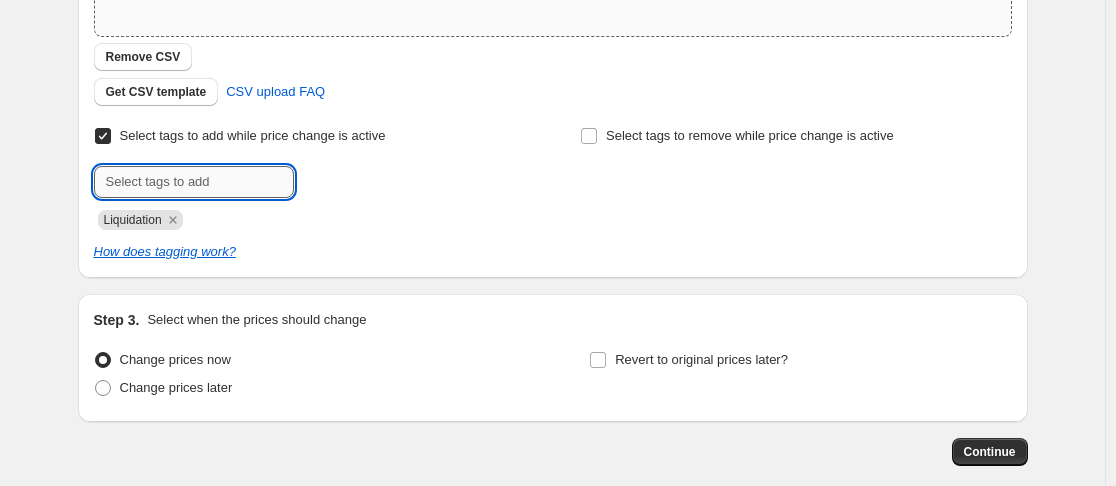 click at bounding box center [194, 182] 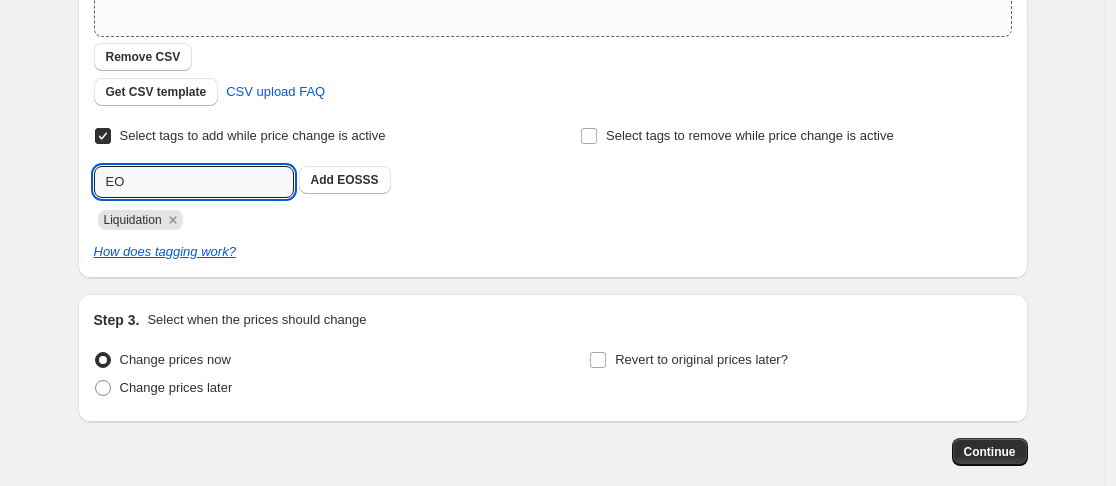 type on "E" 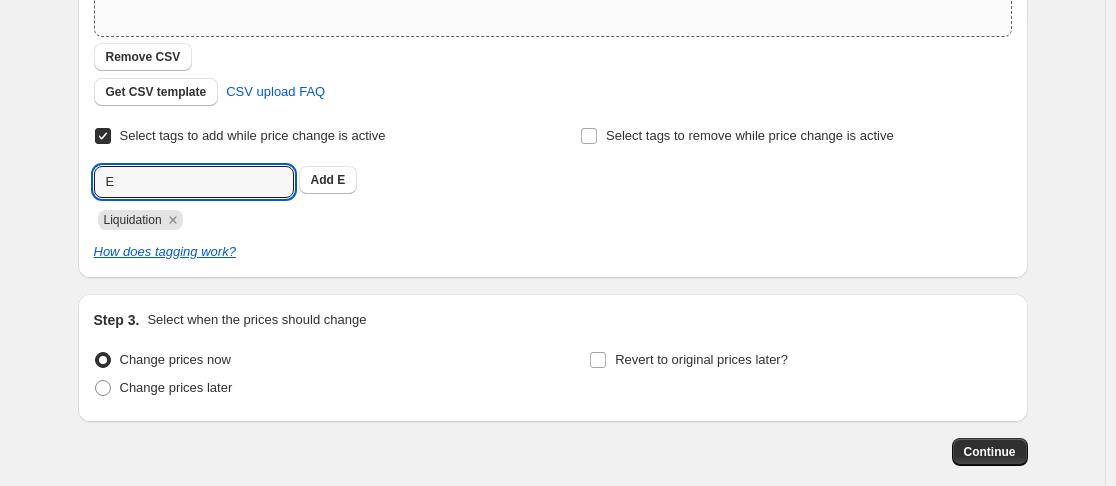 type 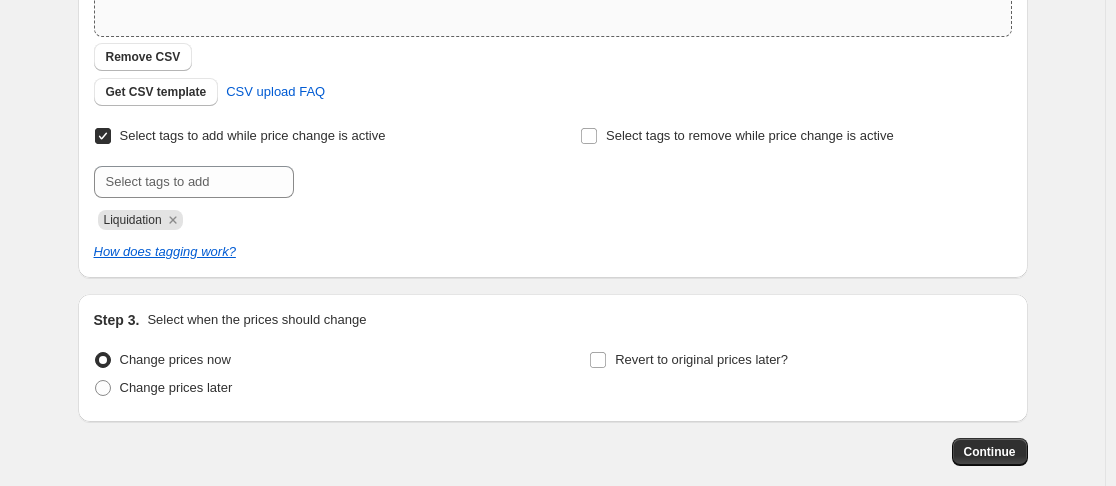 click on "Select tags to remove while price change is active" at bounding box center [795, 176] 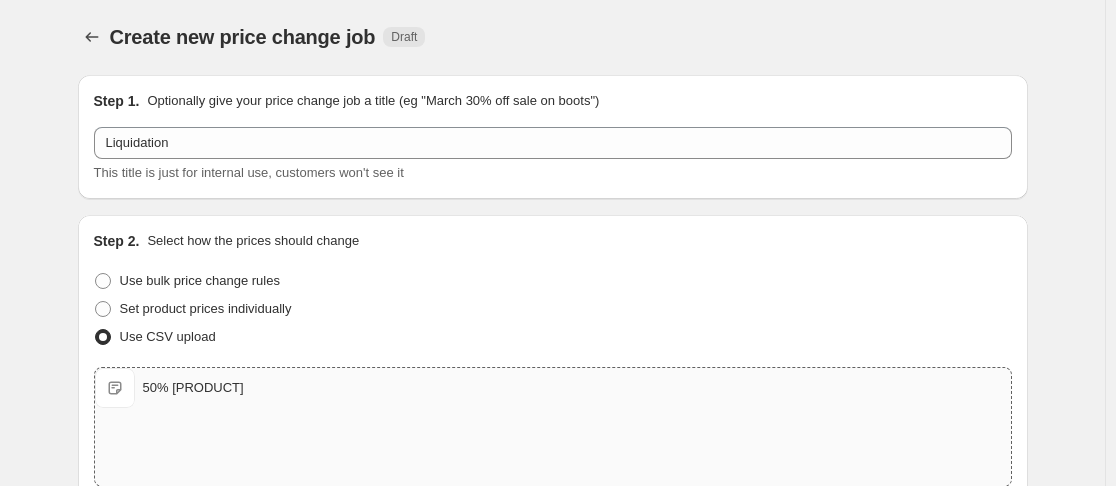 scroll, scrollTop: 100, scrollLeft: 0, axis: vertical 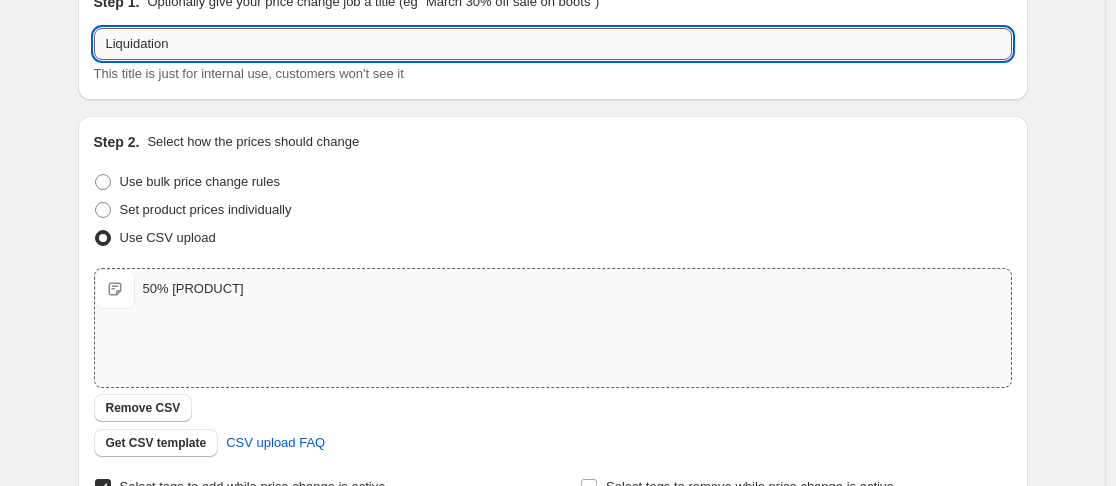 click on "Liquidation" at bounding box center [553, 44] 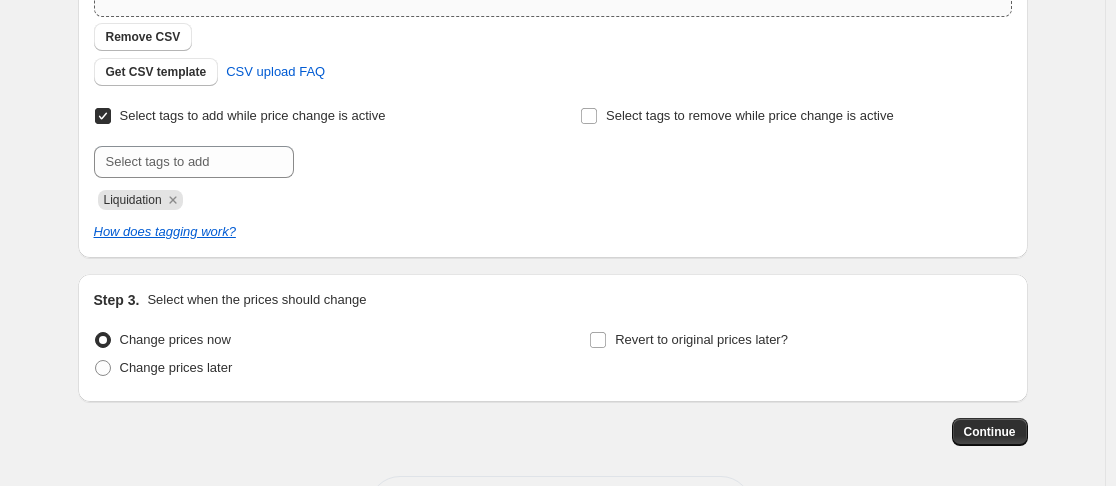 scroll, scrollTop: 553, scrollLeft: 0, axis: vertical 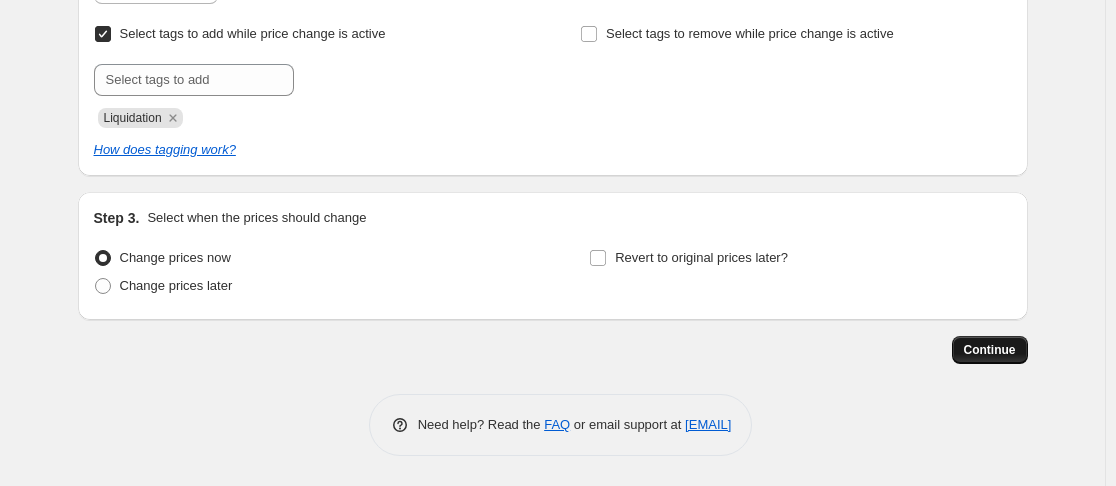 type on "[PRODUCT] 50%" 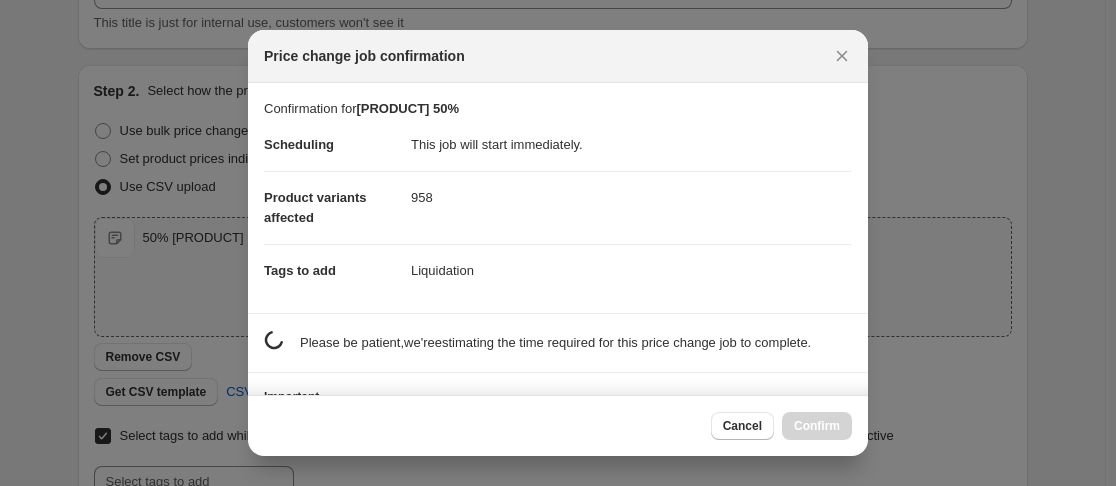 scroll, scrollTop: 553, scrollLeft: 0, axis: vertical 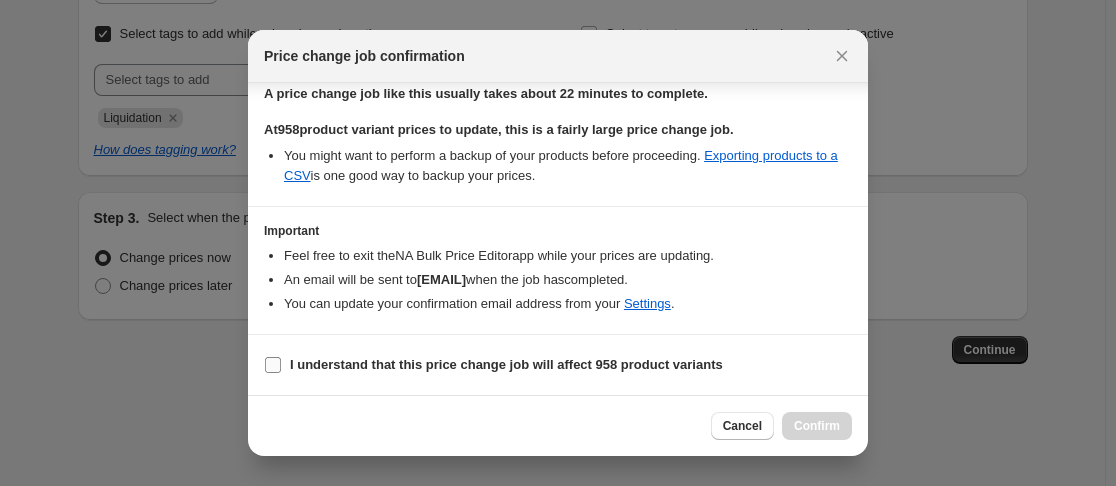 click on "I understand that this price change job will affect 958 product variants" at bounding box center (273, 365) 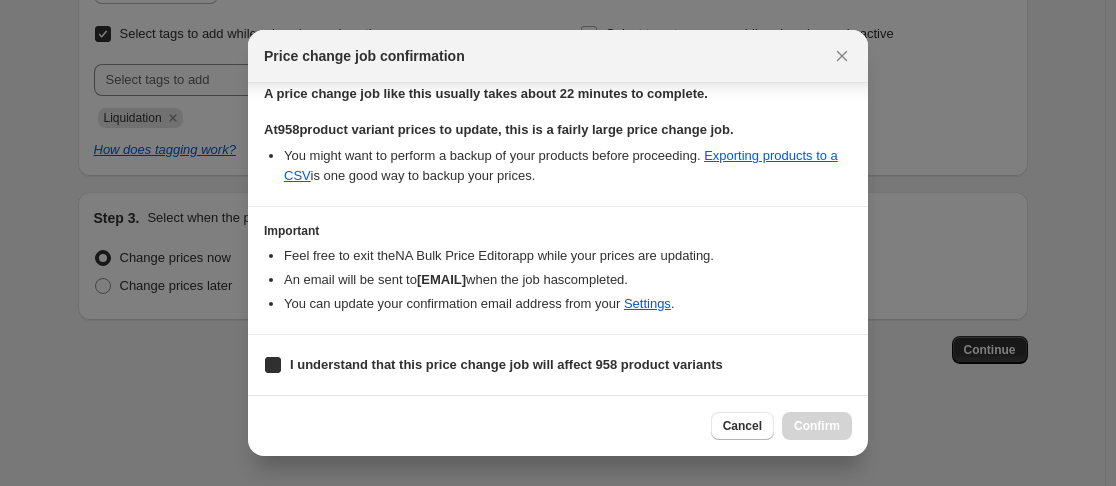 checkbox on "true" 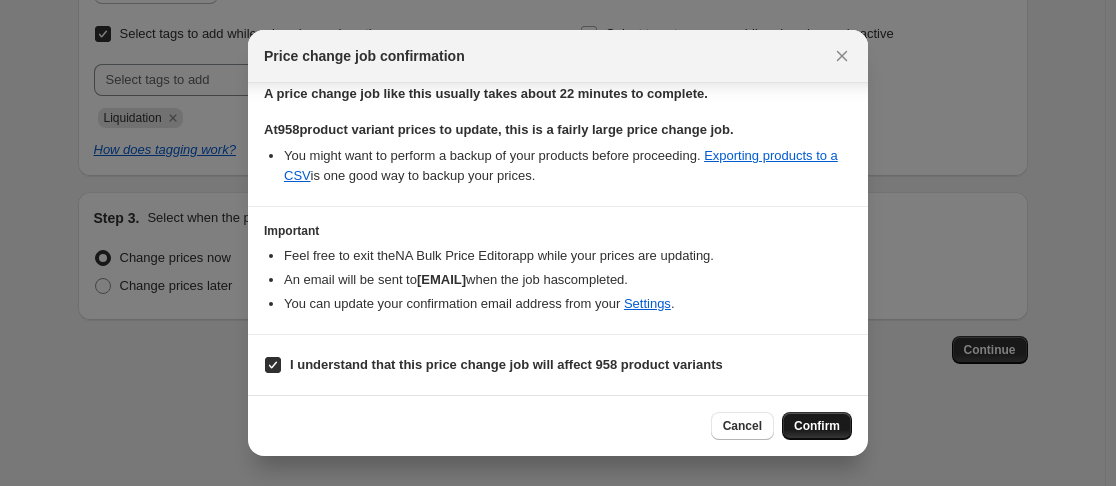 click on "Confirm" at bounding box center [817, 426] 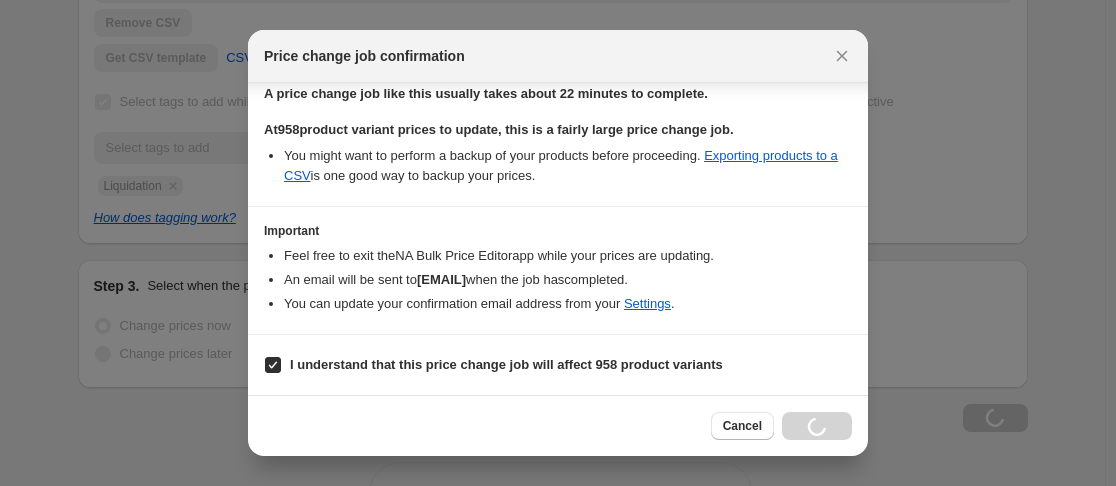 scroll, scrollTop: 621, scrollLeft: 0, axis: vertical 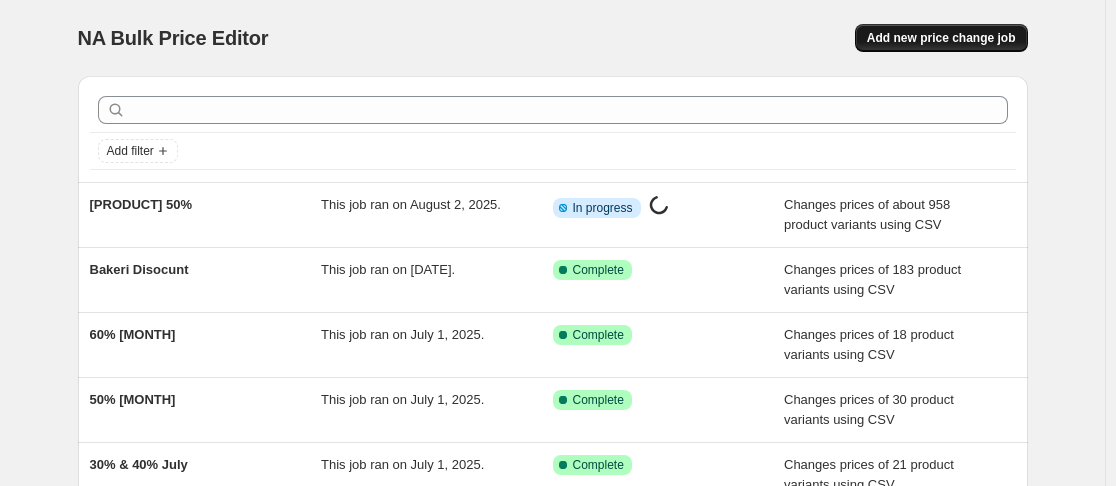 click on "Add new price change job" at bounding box center (941, 38) 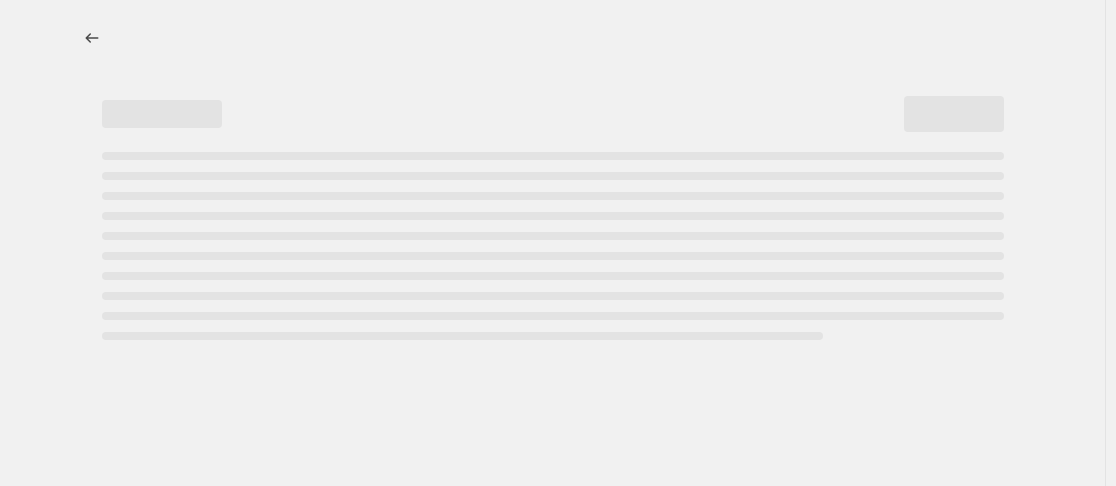 select on "percentage" 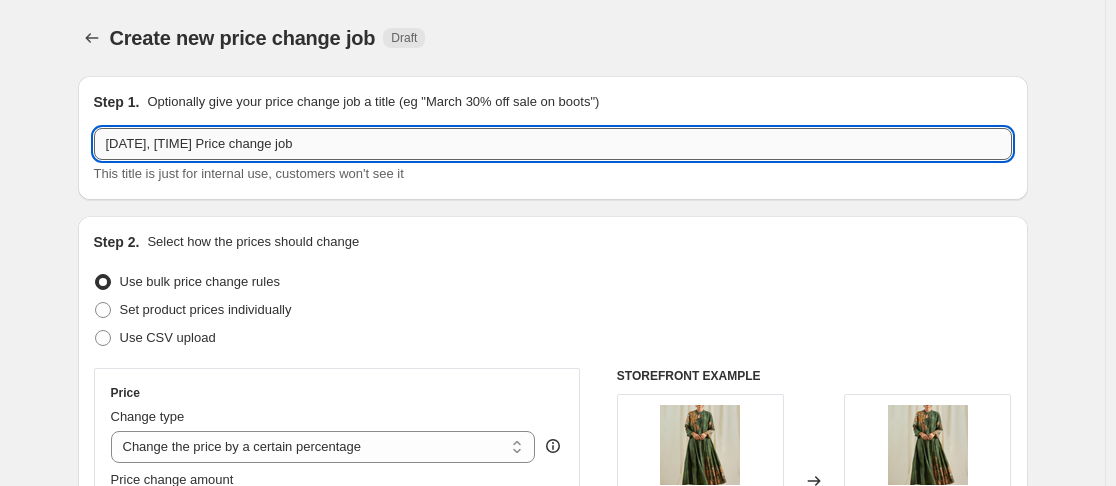 click on "[DATE], [TIME] Price change job" at bounding box center (553, 144) 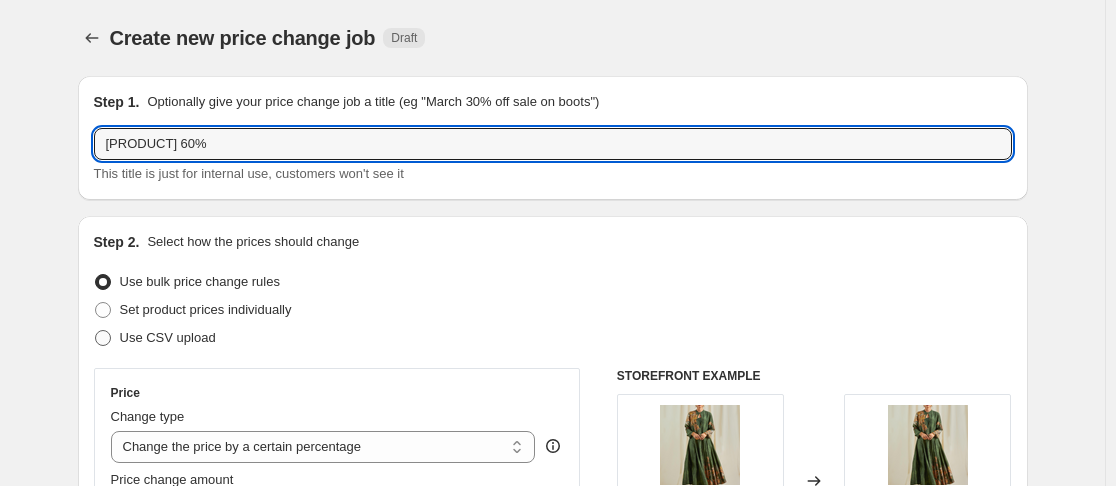 type on "[PRODUCT] 60%" 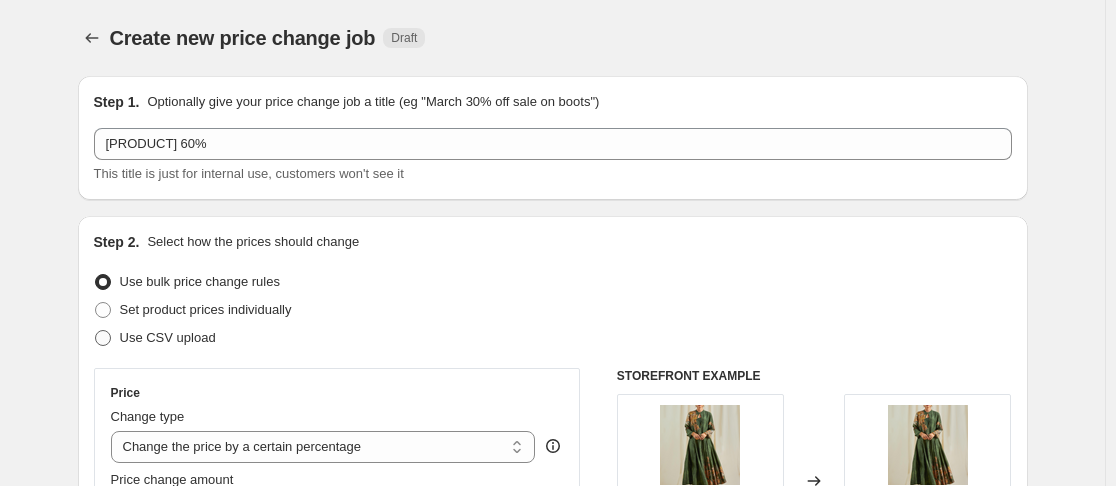 click on "Use CSV upload" at bounding box center [168, 338] 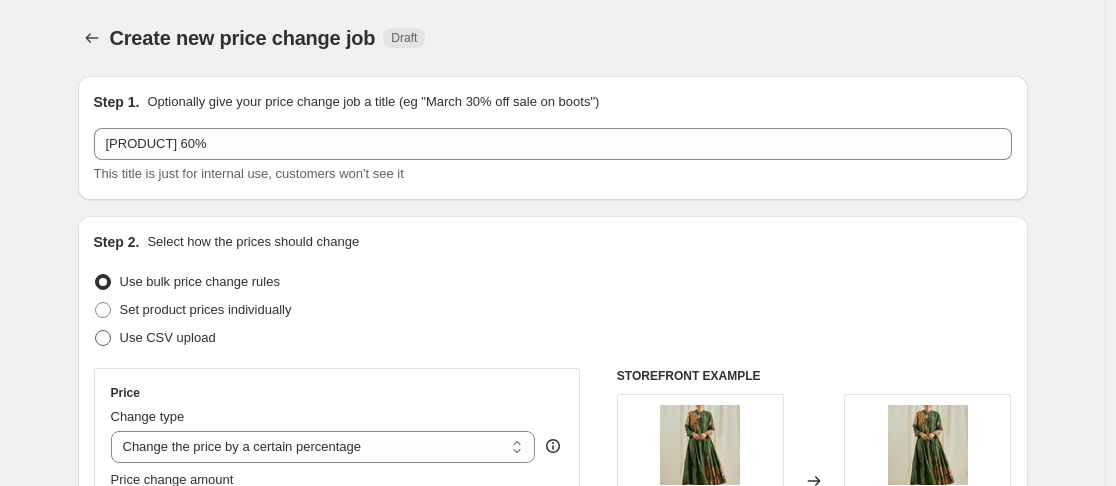 radio on "true" 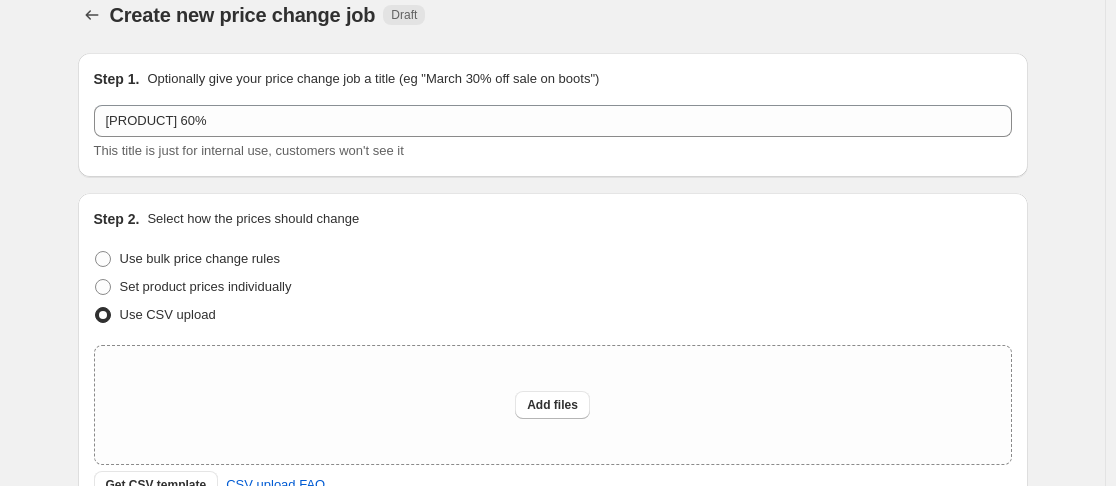 scroll, scrollTop: 100, scrollLeft: 0, axis: vertical 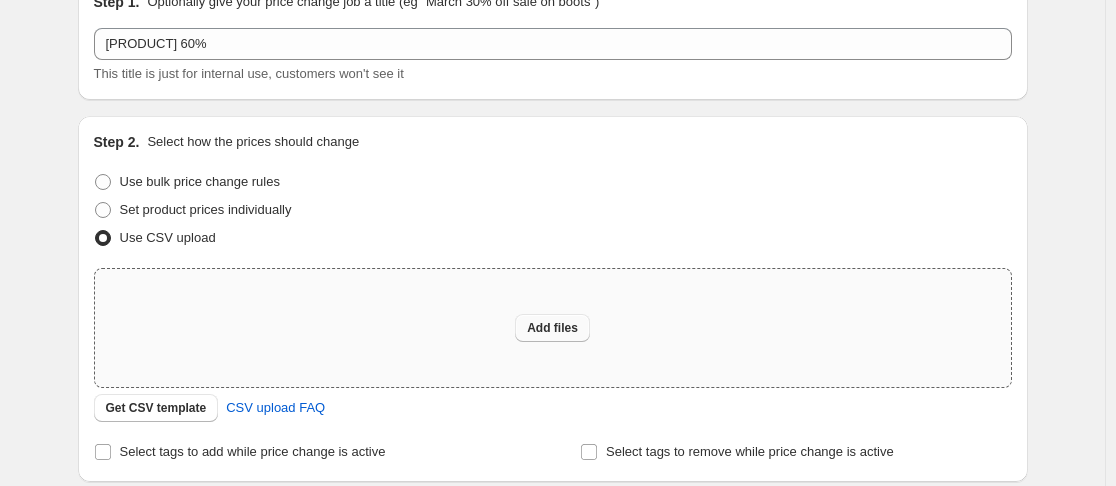 click on "Add files" at bounding box center (552, 328) 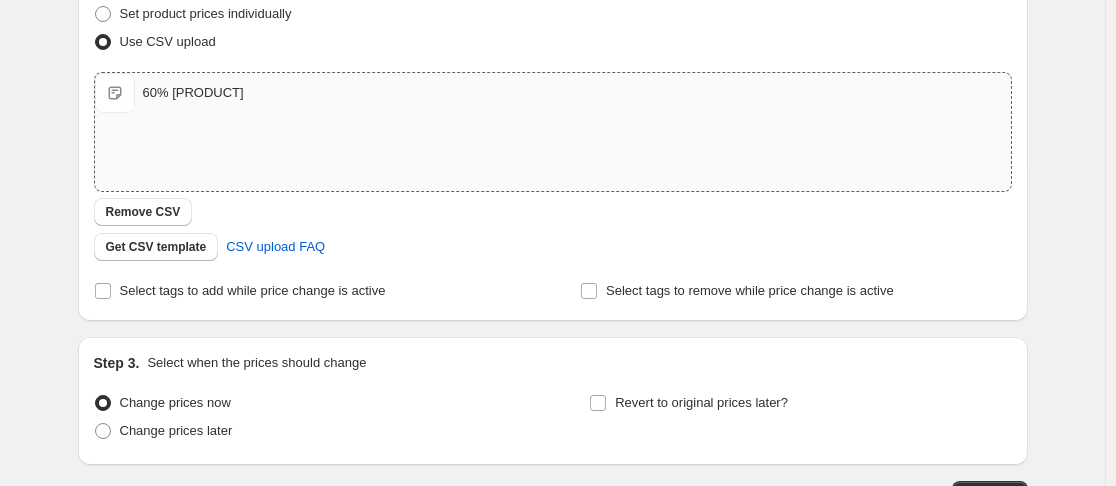 scroll, scrollTop: 300, scrollLeft: 0, axis: vertical 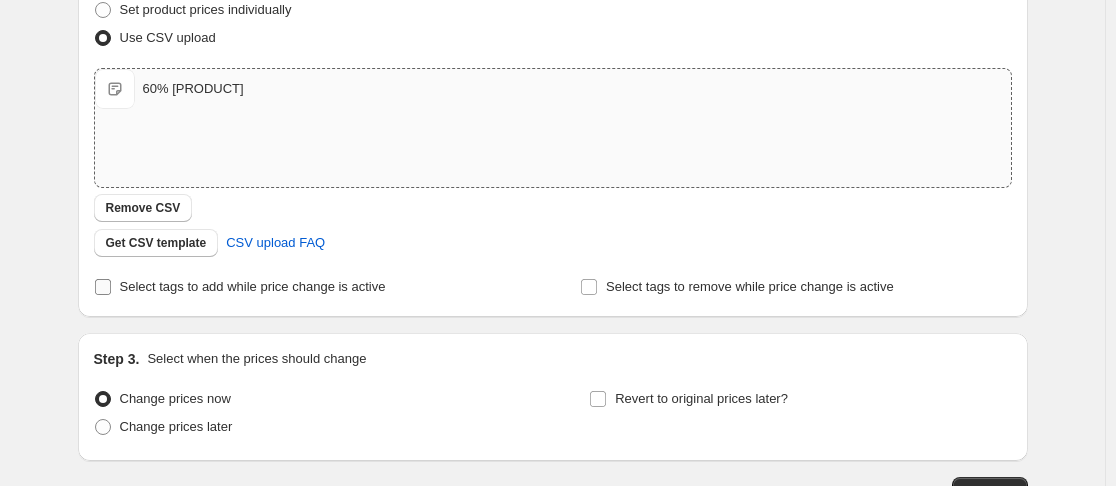 click at bounding box center (103, 287) 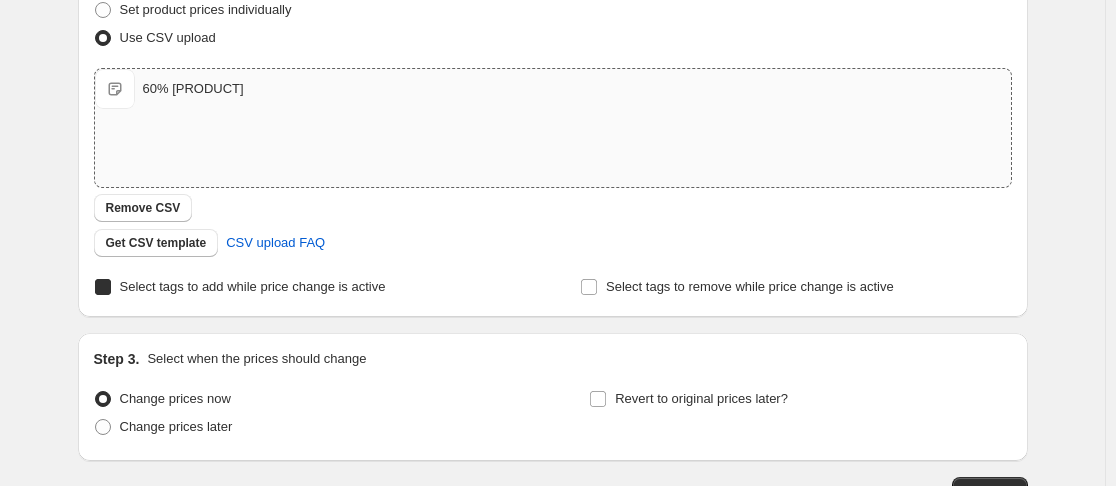 checkbox on "true" 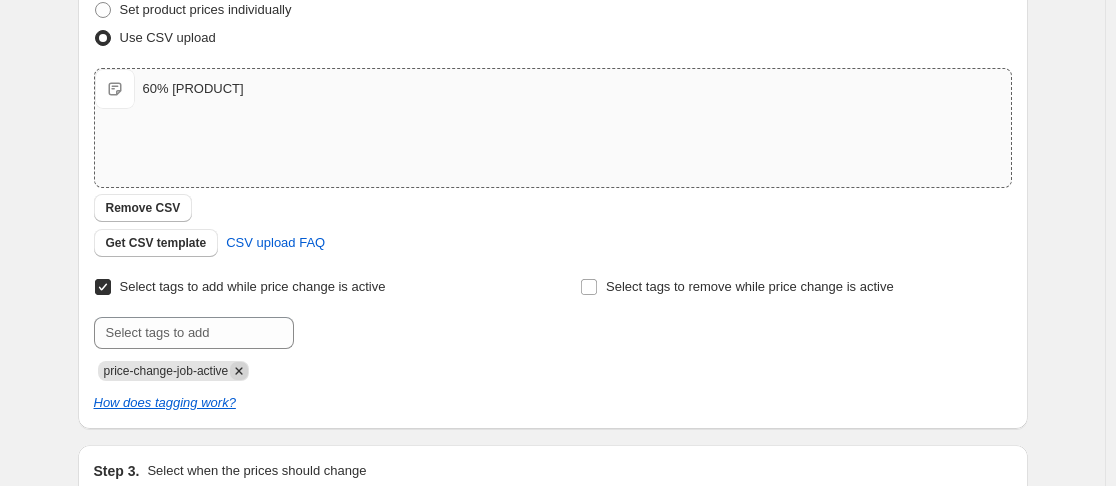 click 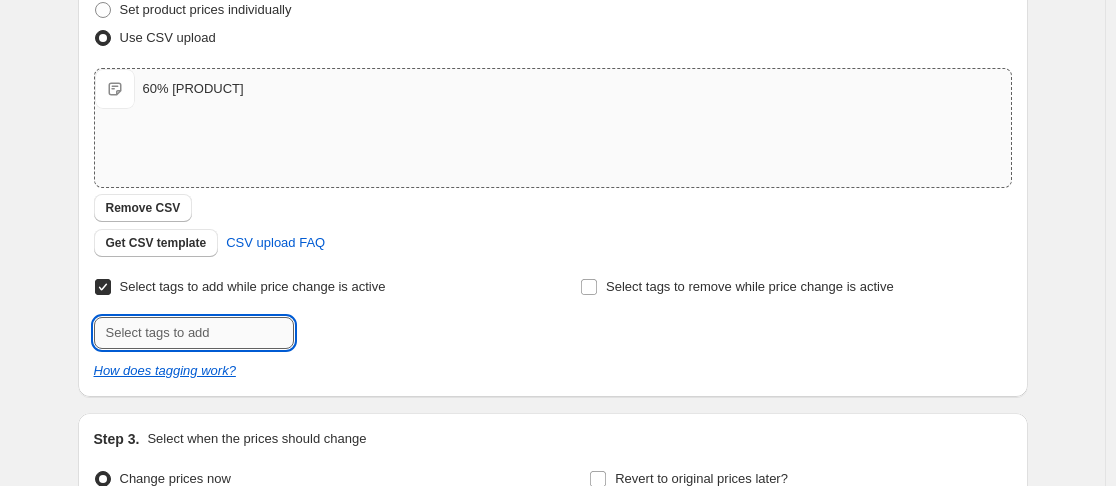click at bounding box center [194, 333] 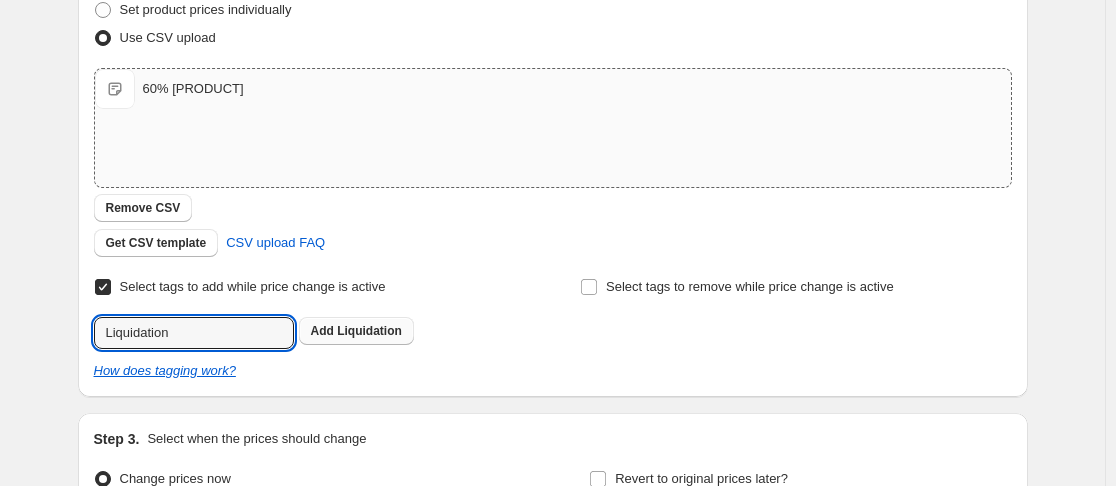 type on "Liquidation" 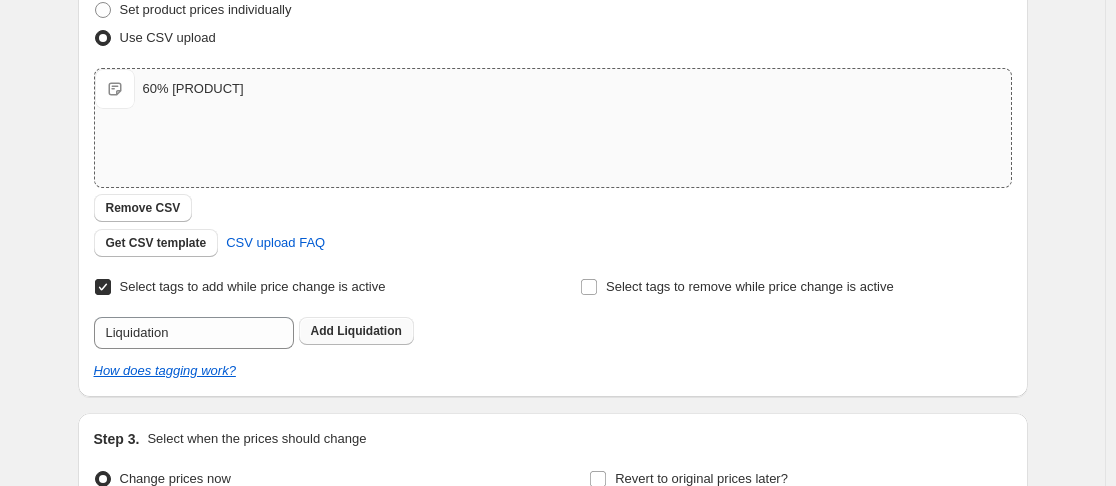 click on "Add   Liquidation" at bounding box center [356, 331] 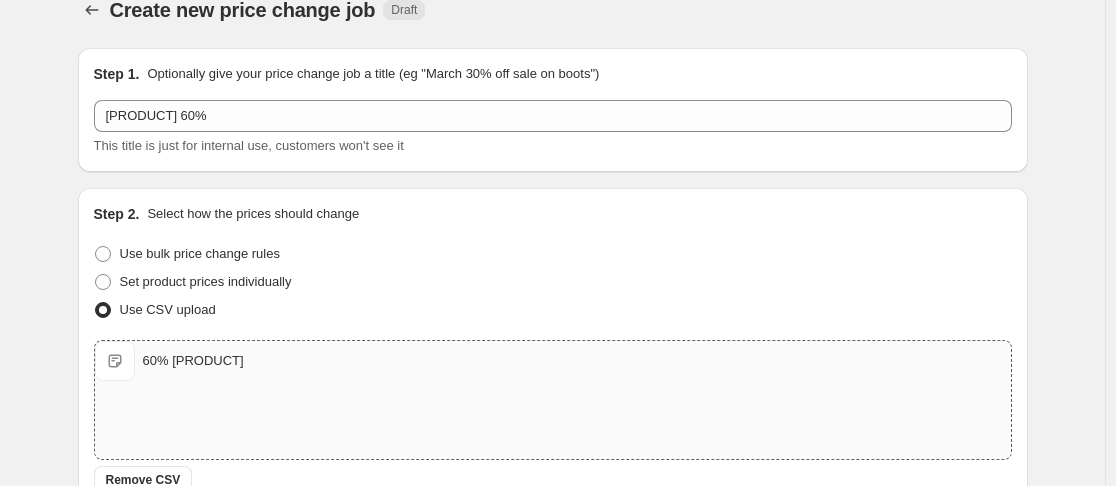 scroll, scrollTop: 0, scrollLeft: 0, axis: both 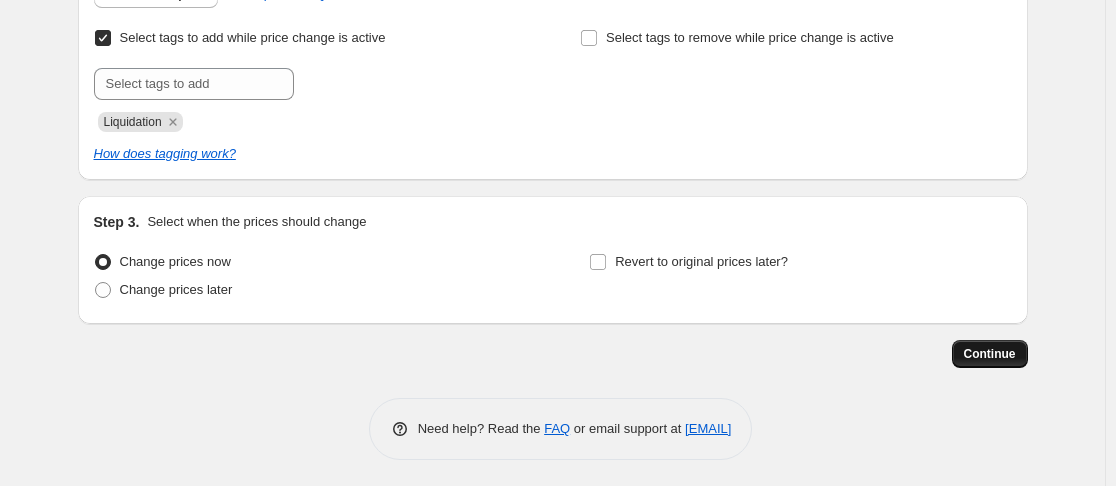 click on "Continue" at bounding box center [990, 354] 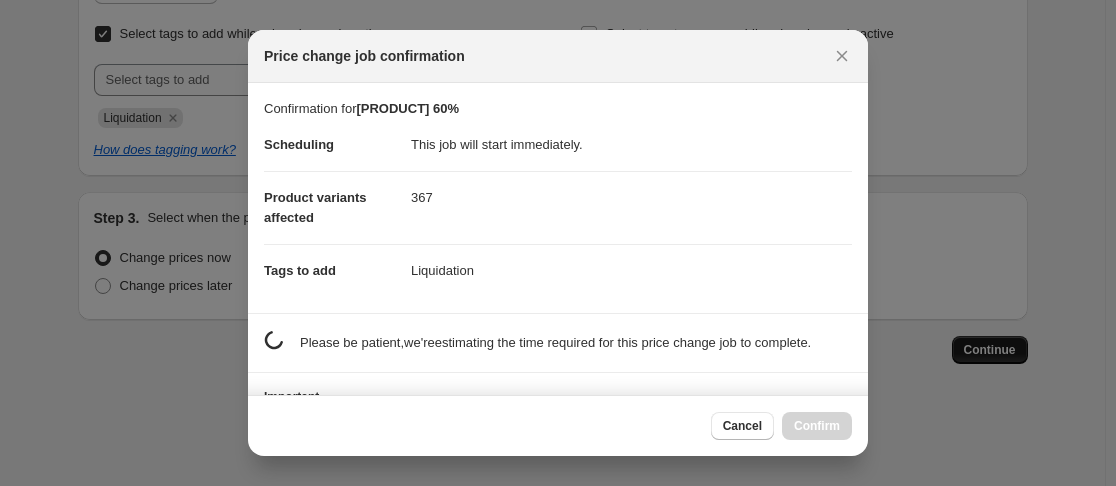 scroll, scrollTop: 0, scrollLeft: 0, axis: both 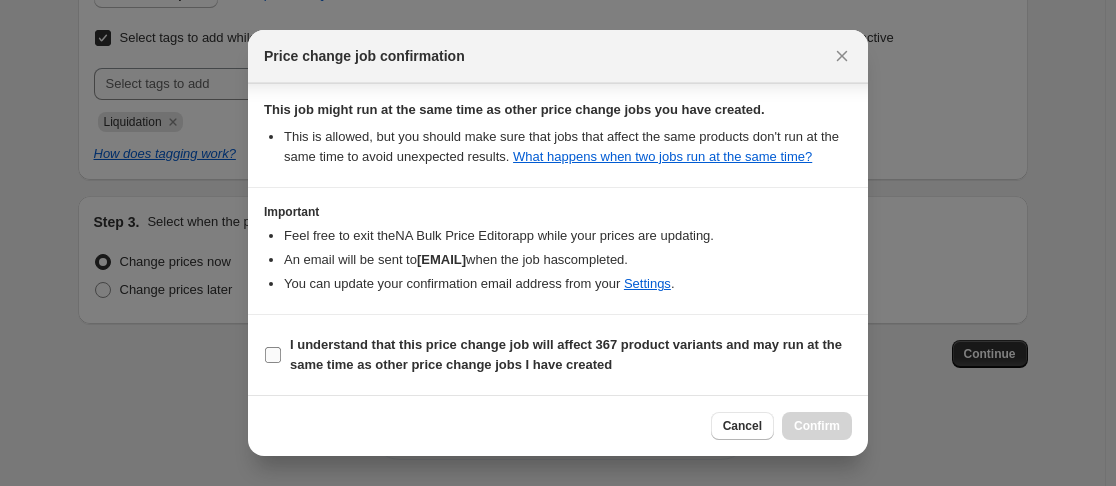 click on "I understand that this price change job will affect 367 product variants and may run at the same time as other price change jobs I have created" at bounding box center [558, 355] 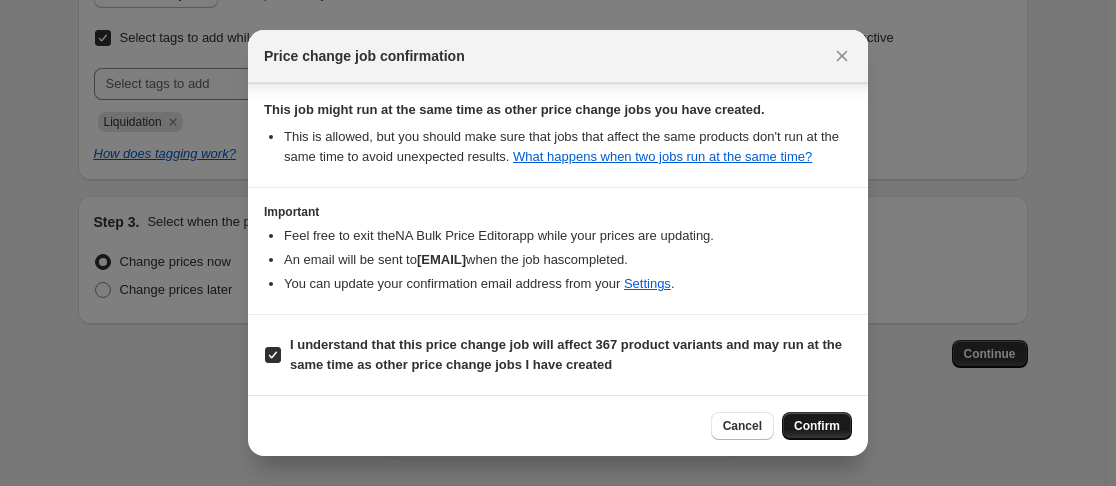 click on "Confirm" at bounding box center (817, 426) 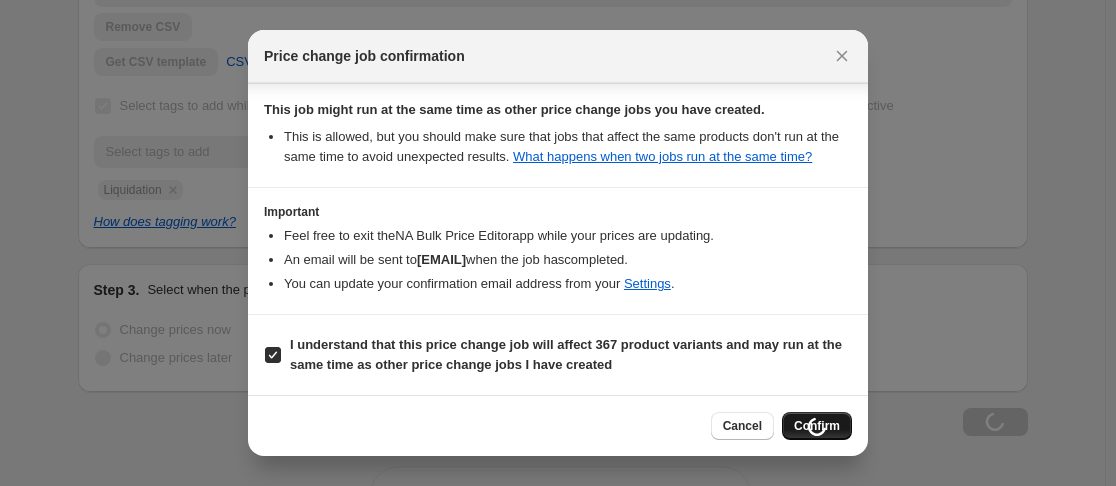 scroll, scrollTop: 617, scrollLeft: 0, axis: vertical 